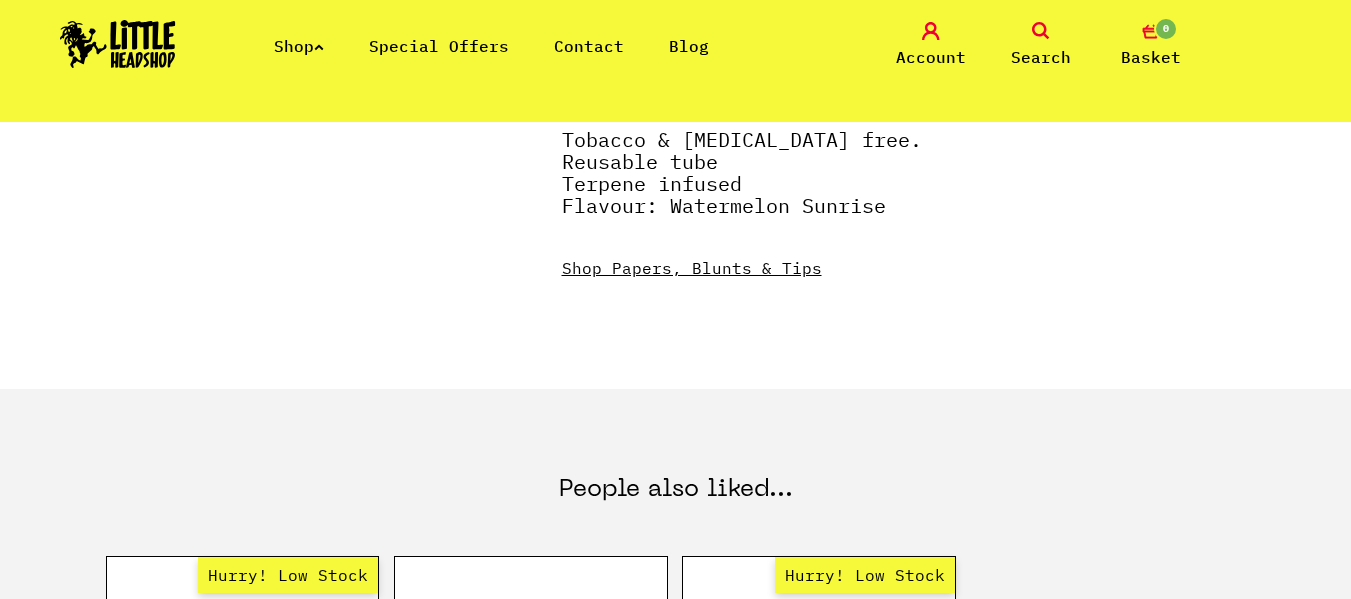 scroll, scrollTop: 1101, scrollLeft: 0, axis: vertical 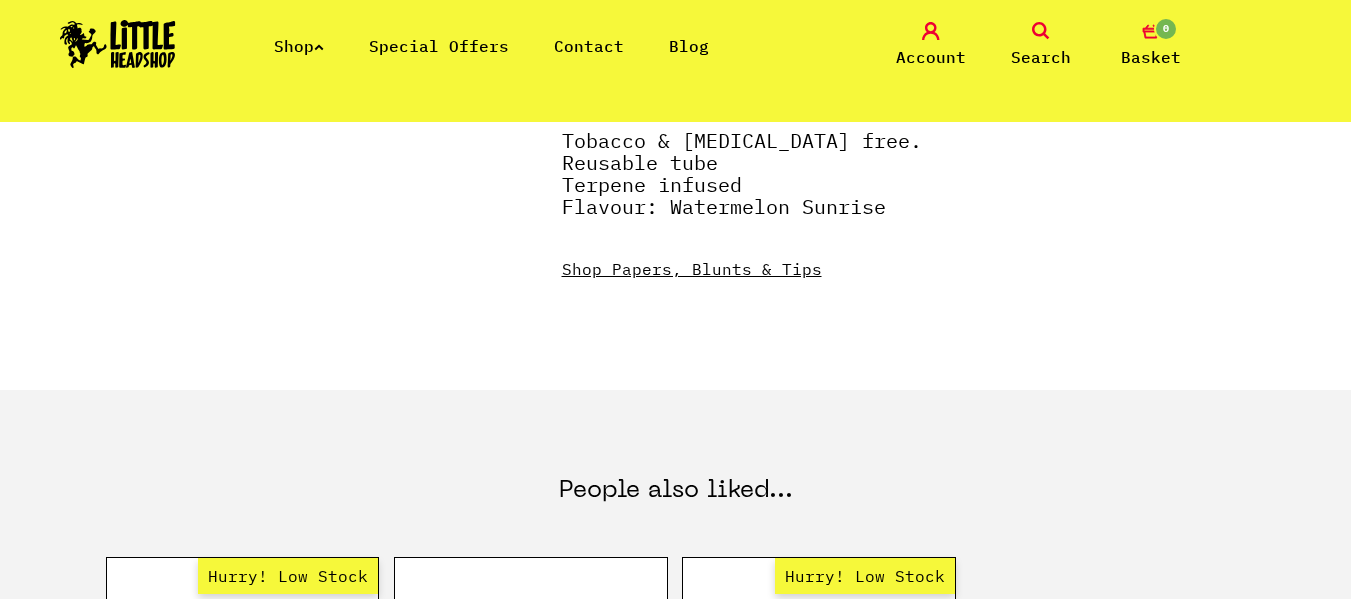 click on "Shop Papers, Blunts & Tips" at bounding box center (692, 269) 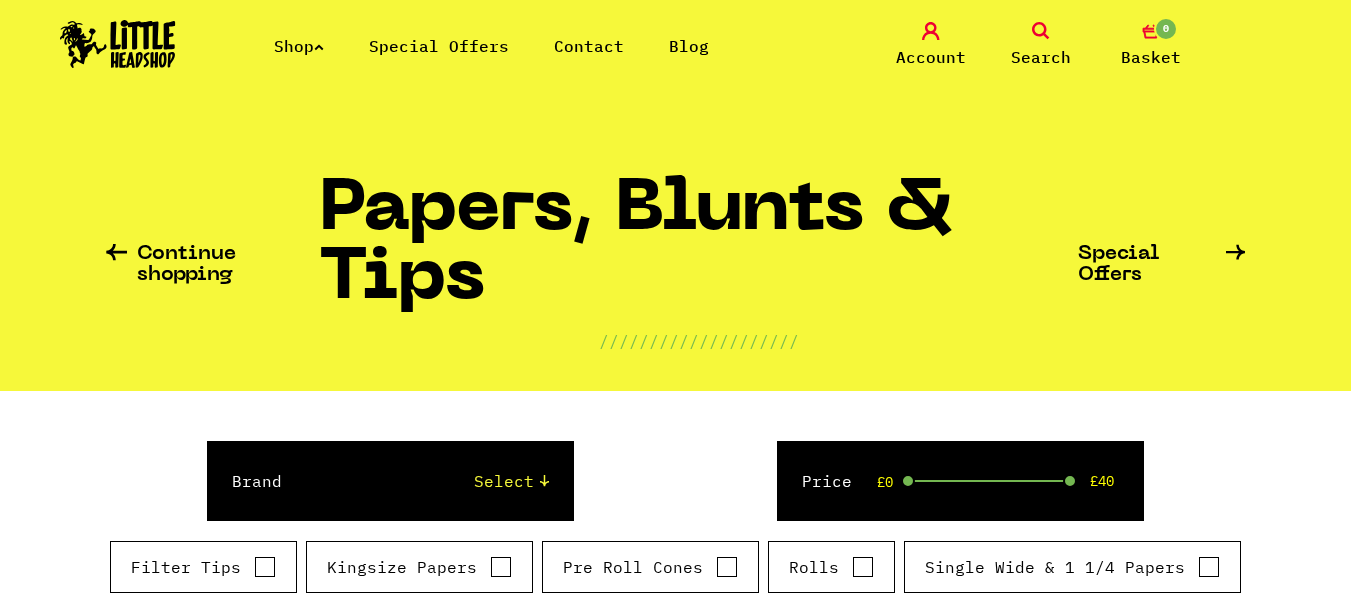 scroll, scrollTop: 341, scrollLeft: 0, axis: vertical 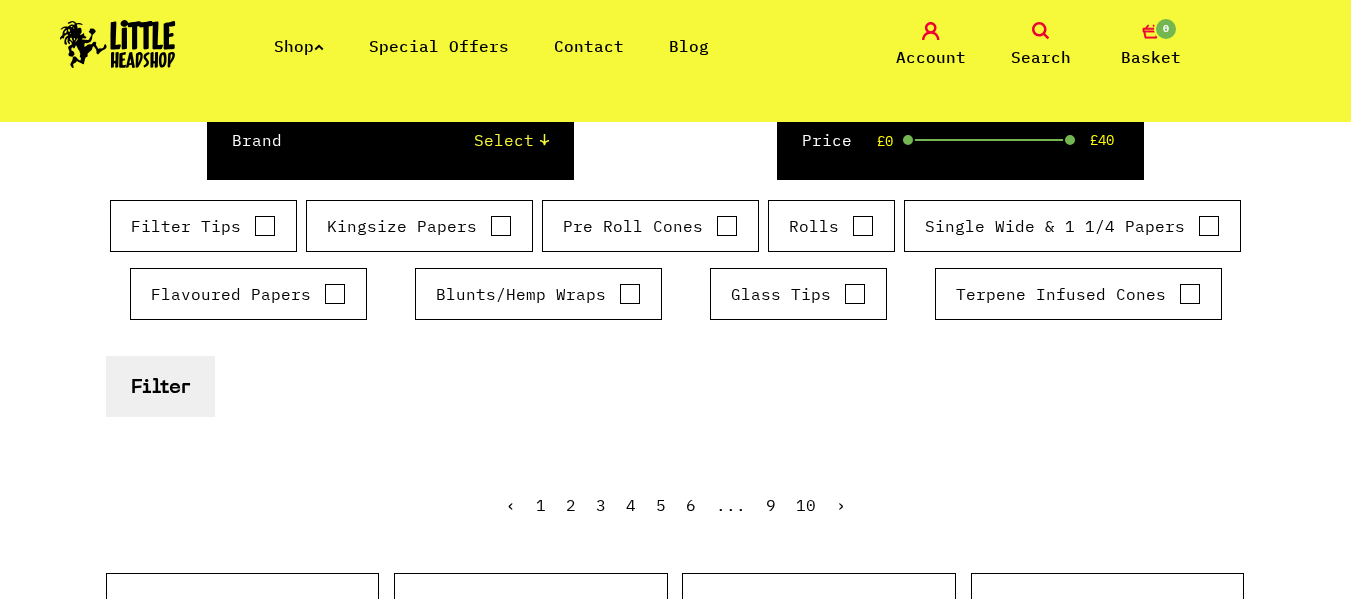 click on "Rolls" at bounding box center (831, 226) 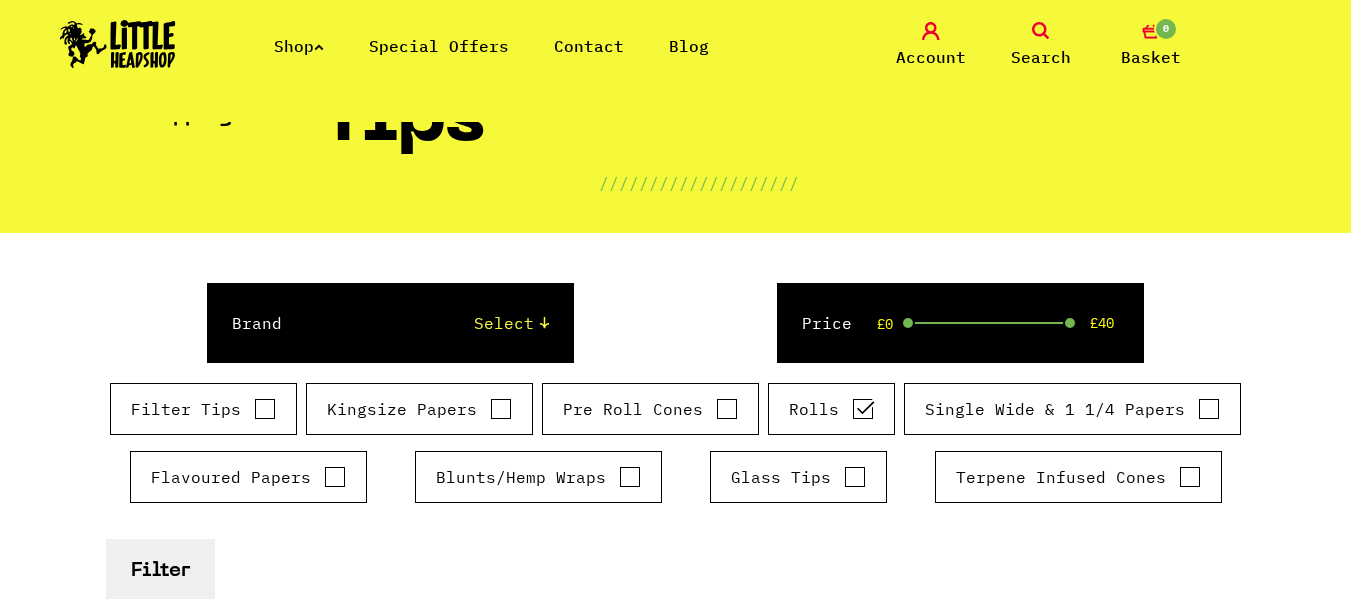 scroll, scrollTop: 153, scrollLeft: 0, axis: vertical 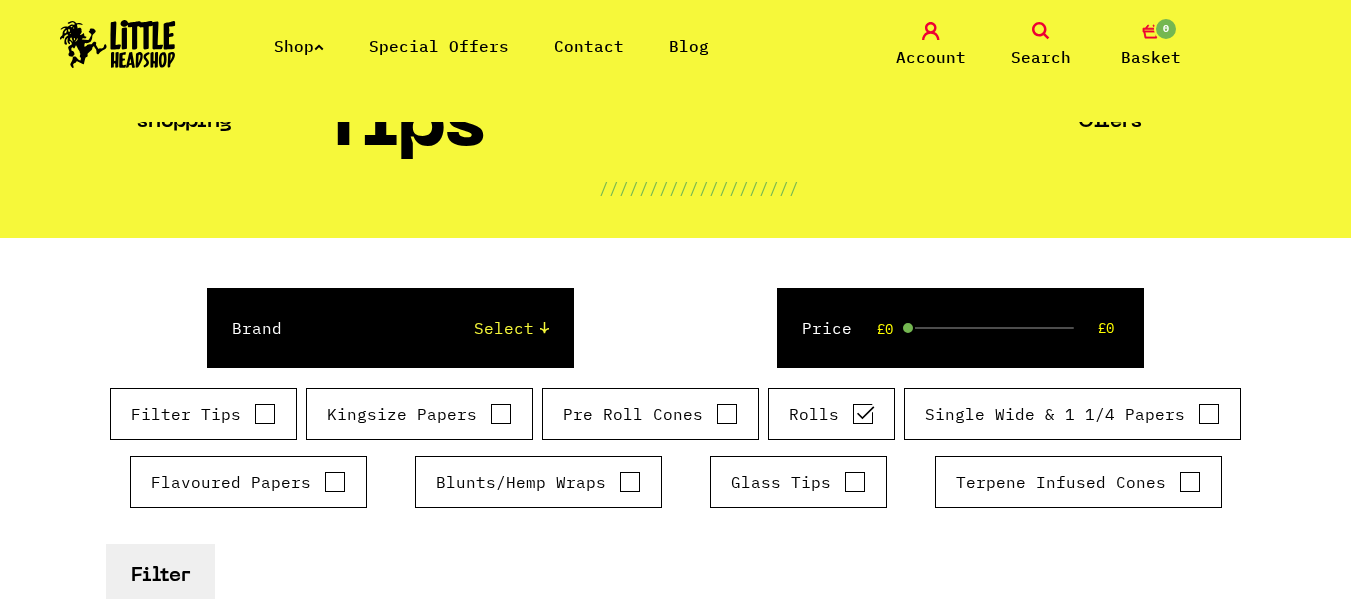 drag, startPoint x: 1069, startPoint y: 332, endPoint x: 893, endPoint y: 338, distance: 176.10225 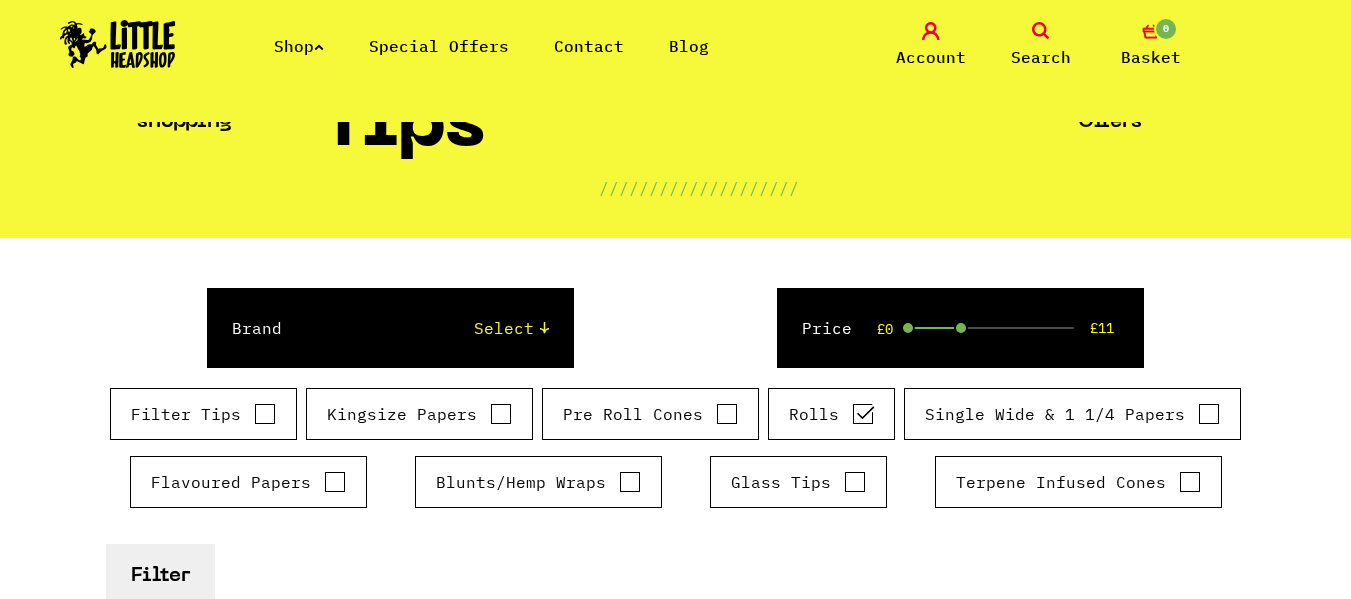 drag, startPoint x: 902, startPoint y: 328, endPoint x: 961, endPoint y: 325, distance: 59.07622 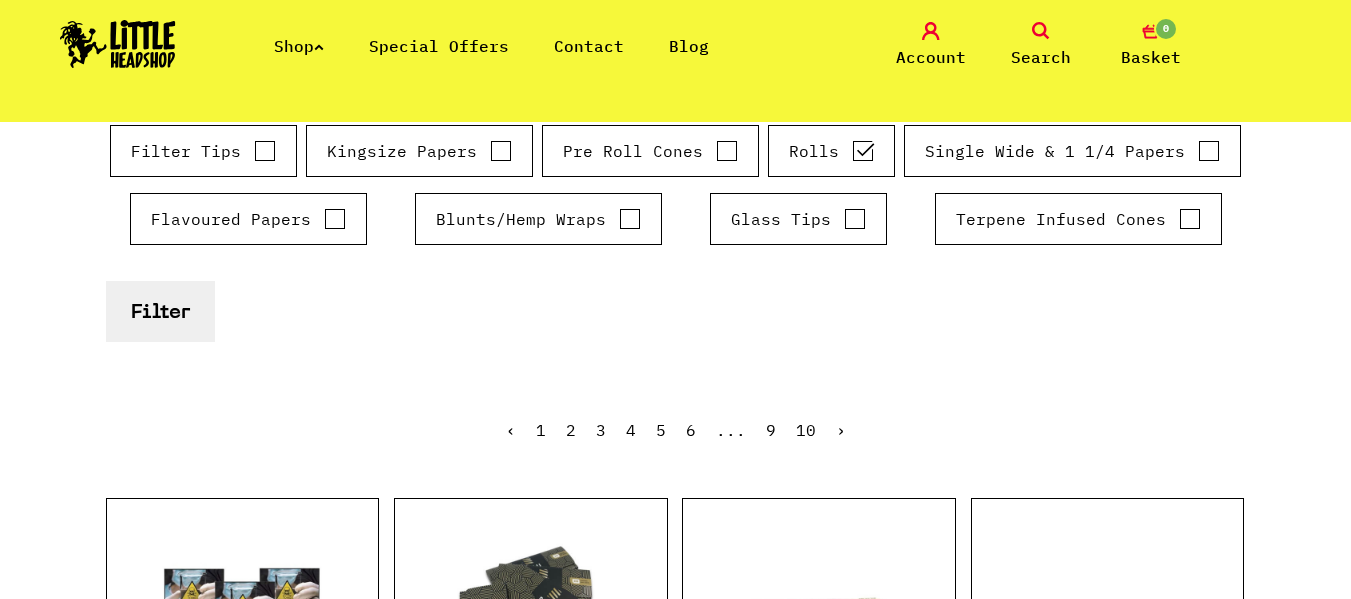 scroll, scrollTop: 76, scrollLeft: 0, axis: vertical 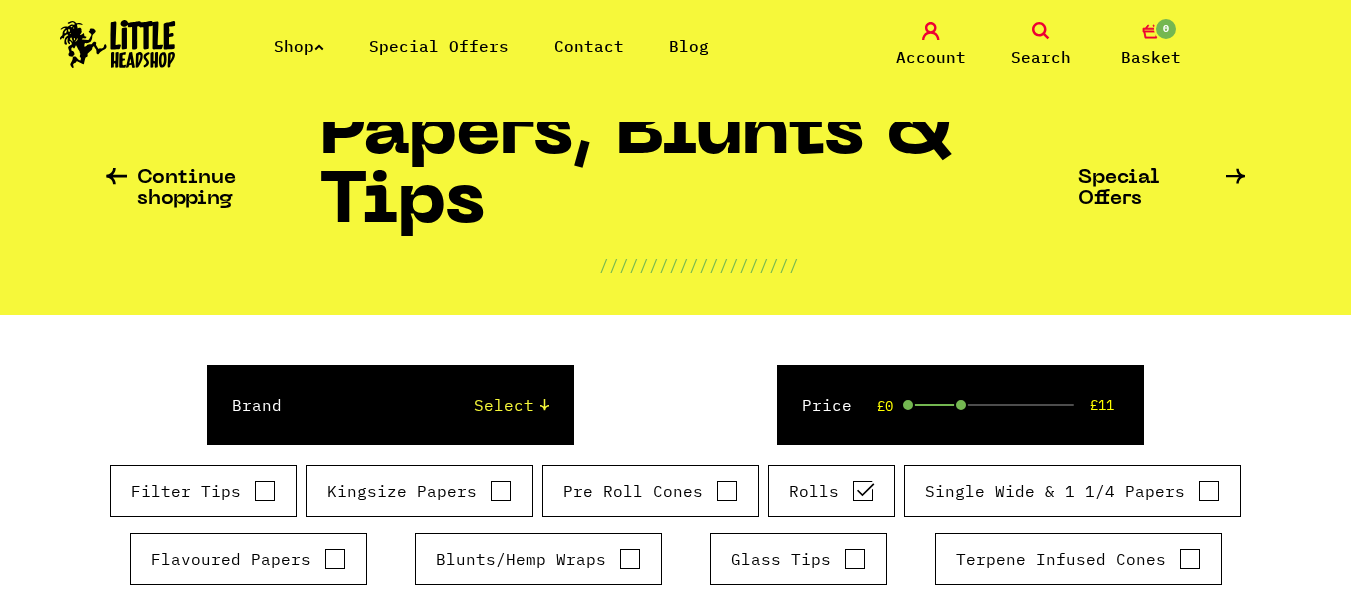 click on "Rolls" at bounding box center [831, 491] 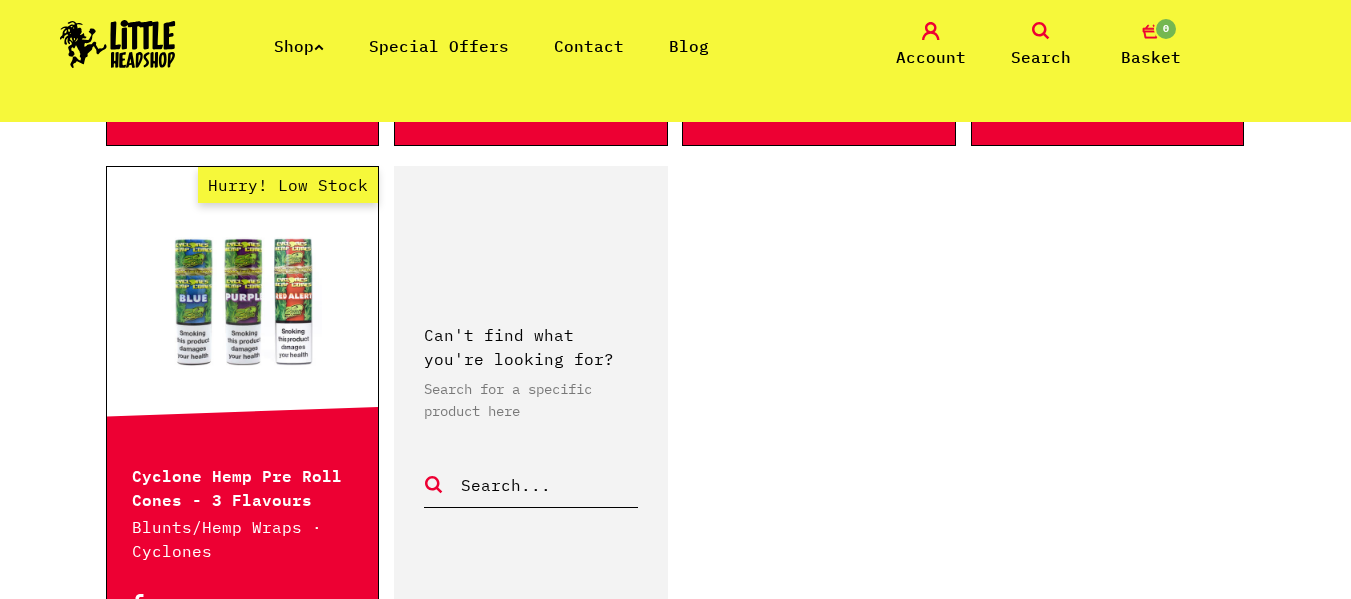 scroll, scrollTop: 3274, scrollLeft: 0, axis: vertical 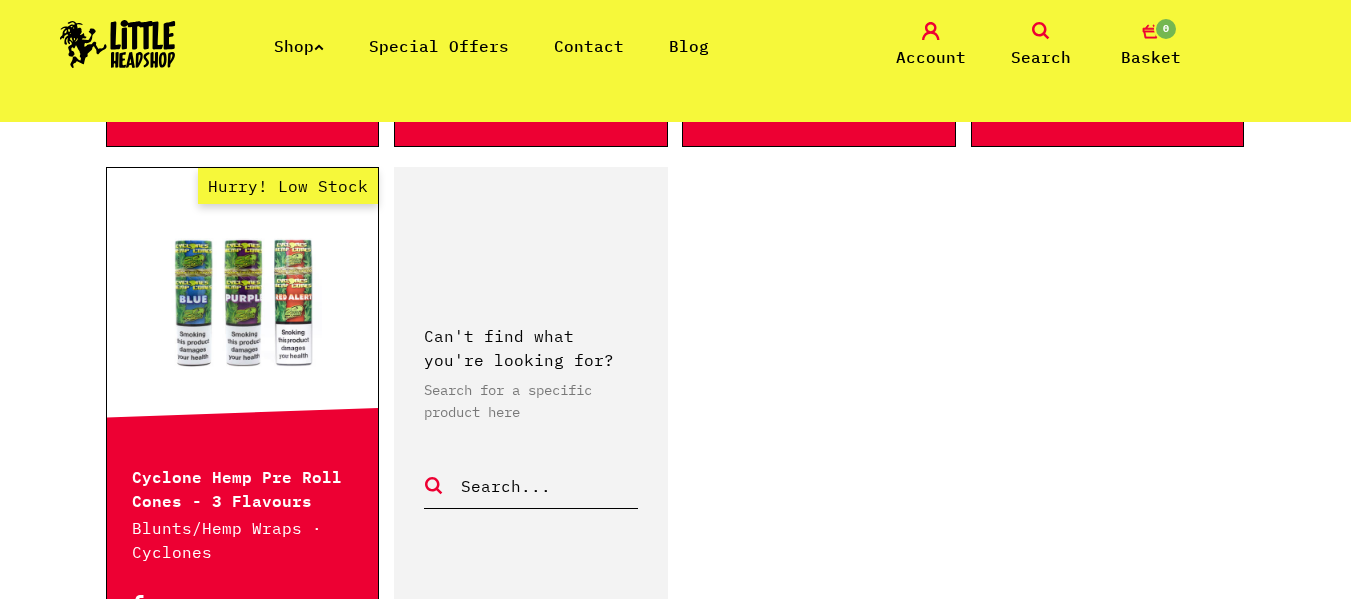 click on "Al Capone Tobacco Wrap
Blunts/Hemp Wraps
from £2.00
Buy
BENJI 100 DOLLAR BILL ROLLING PAPERS
Papers, Blunts & Tips
£4.99
Buy" at bounding box center [676, -798] 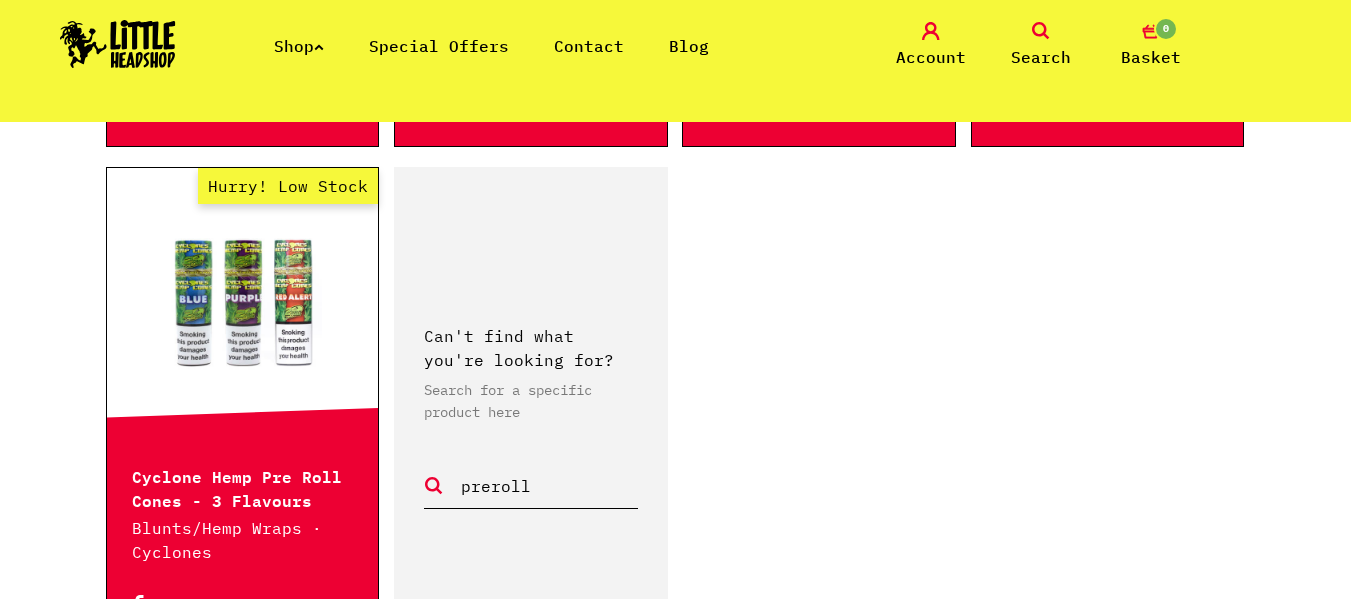 type on "preroll" 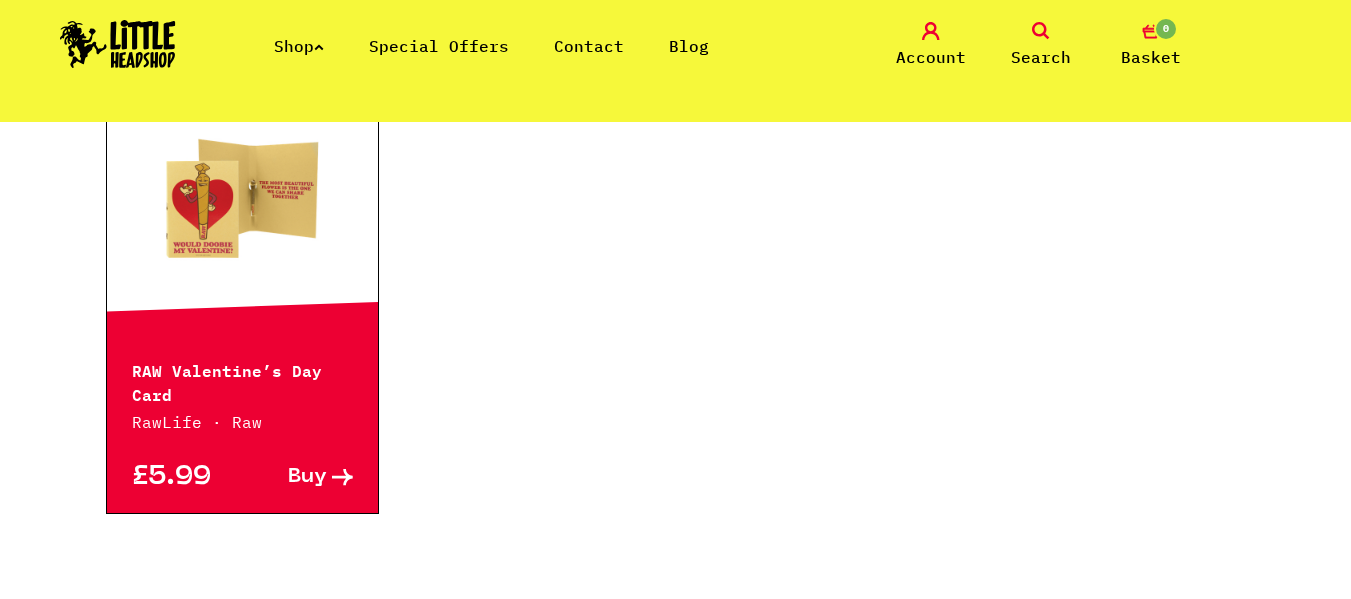 scroll, scrollTop: 417, scrollLeft: 0, axis: vertical 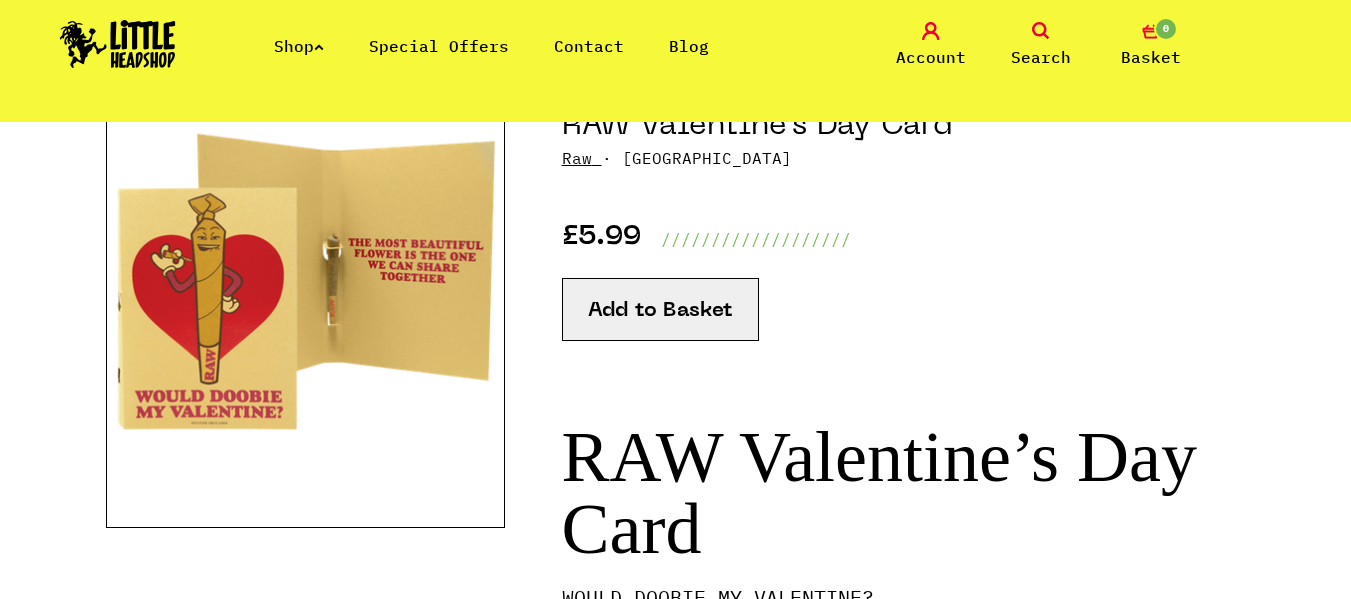 click at bounding box center (118, 44) 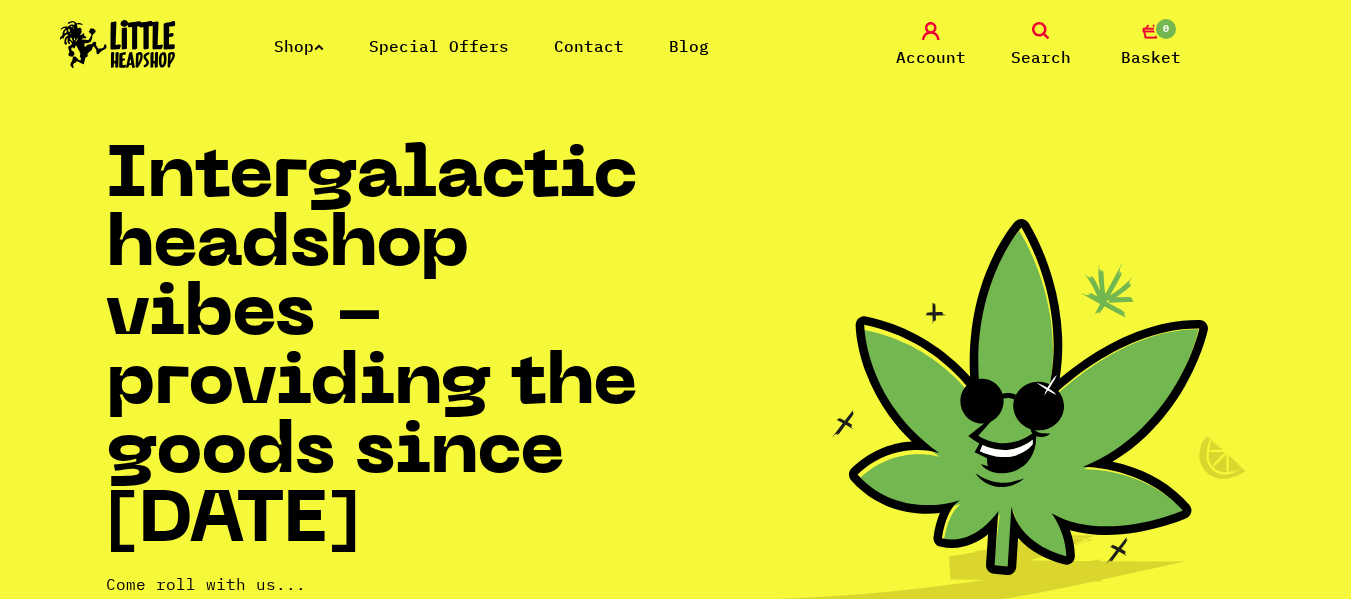 scroll, scrollTop: 423, scrollLeft: 0, axis: vertical 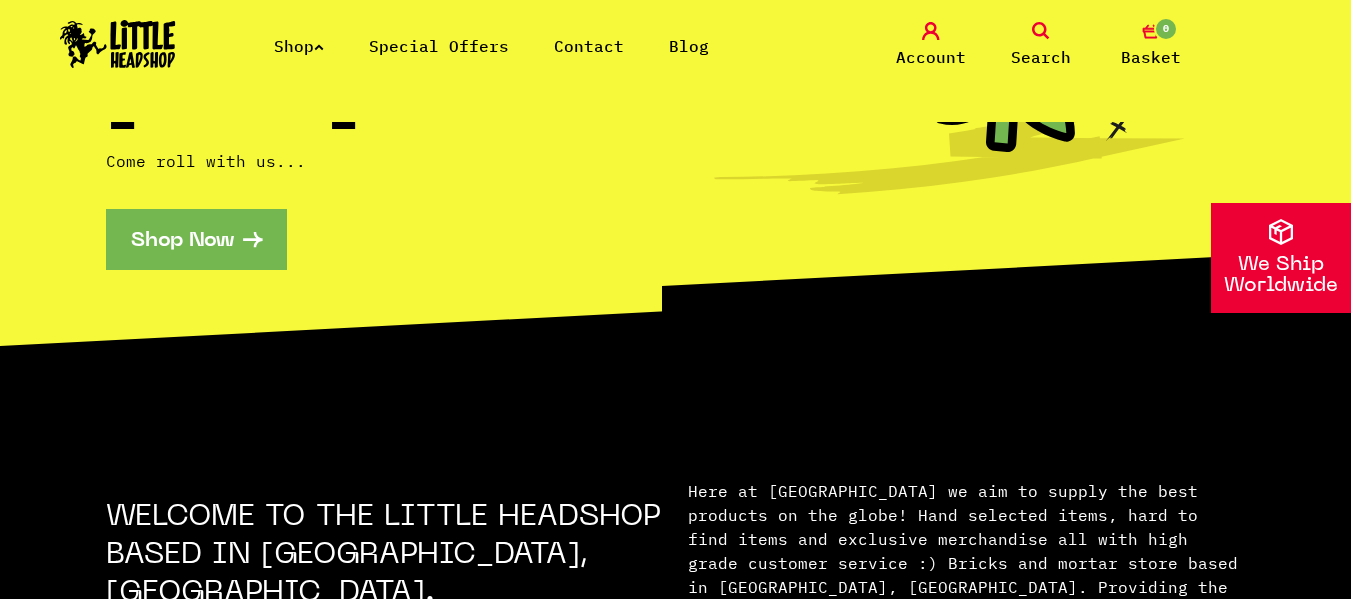 click on "Shop Now" at bounding box center (196, 239) 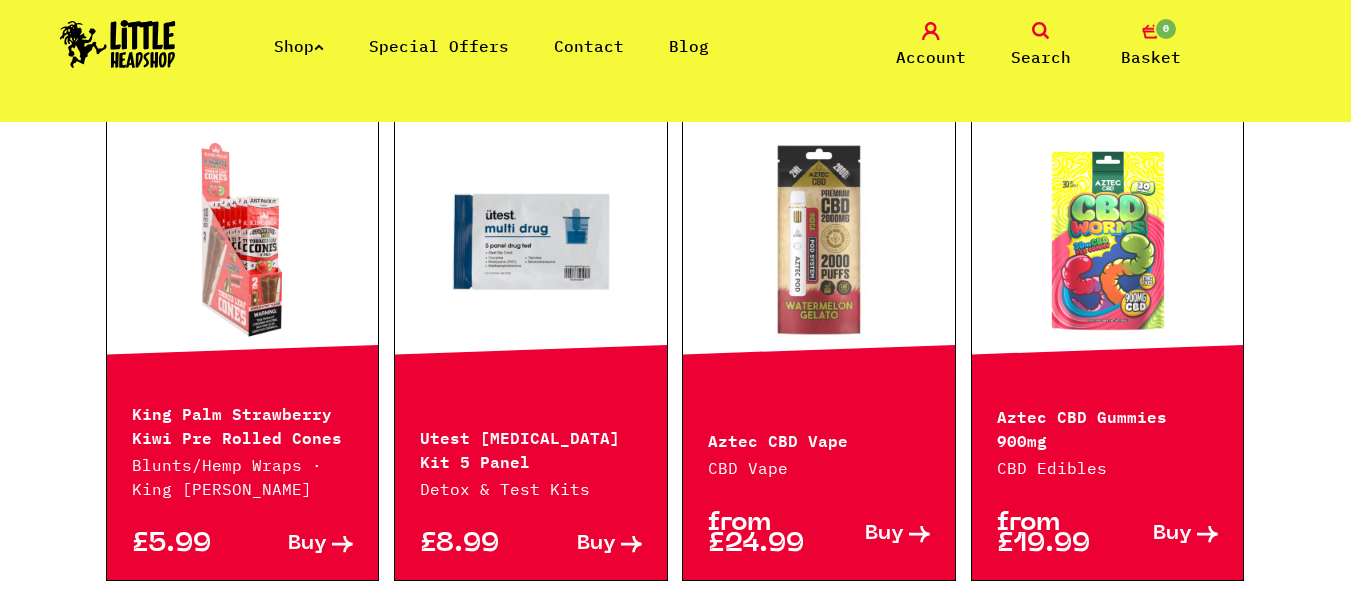 scroll, scrollTop: 2150, scrollLeft: 0, axis: vertical 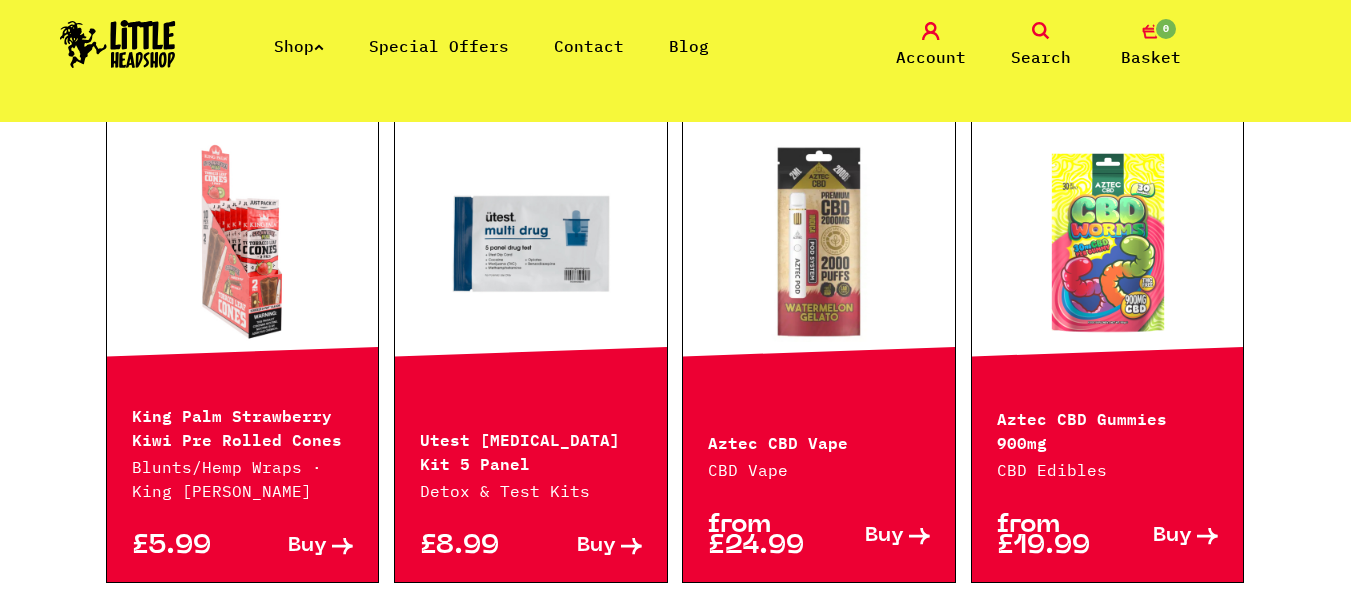 click on "Aztec CBD Gummies 900mg
CBD Edibles" at bounding box center (1108, 431) 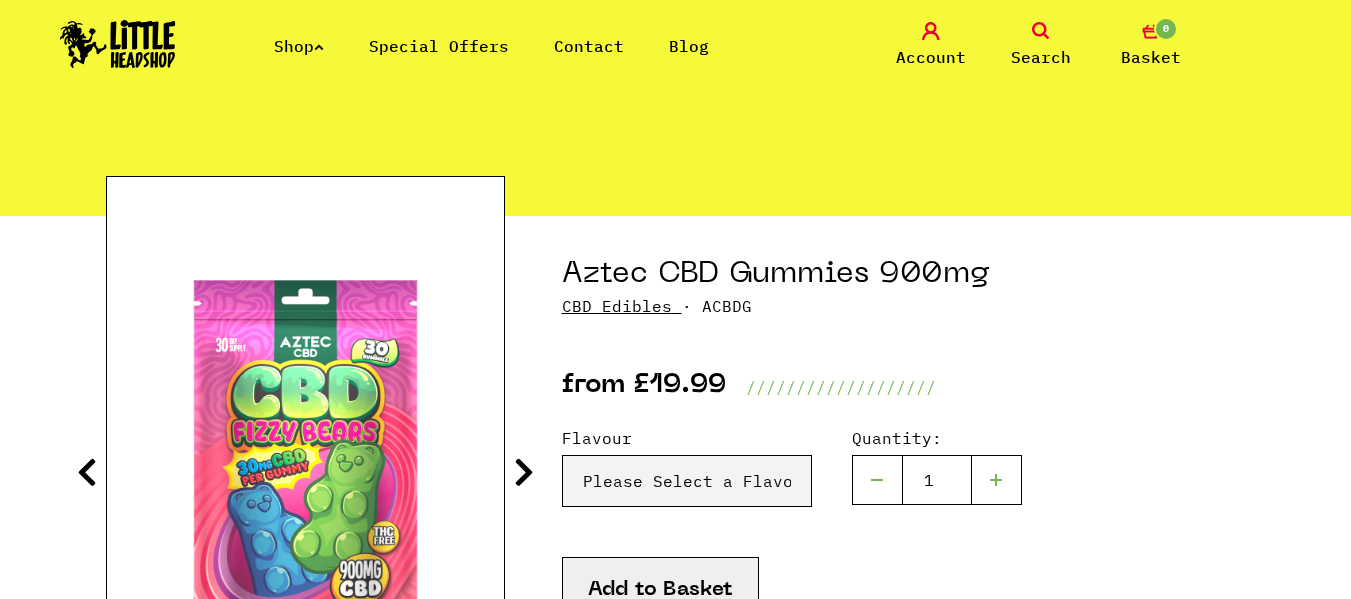 scroll, scrollTop: 0, scrollLeft: 0, axis: both 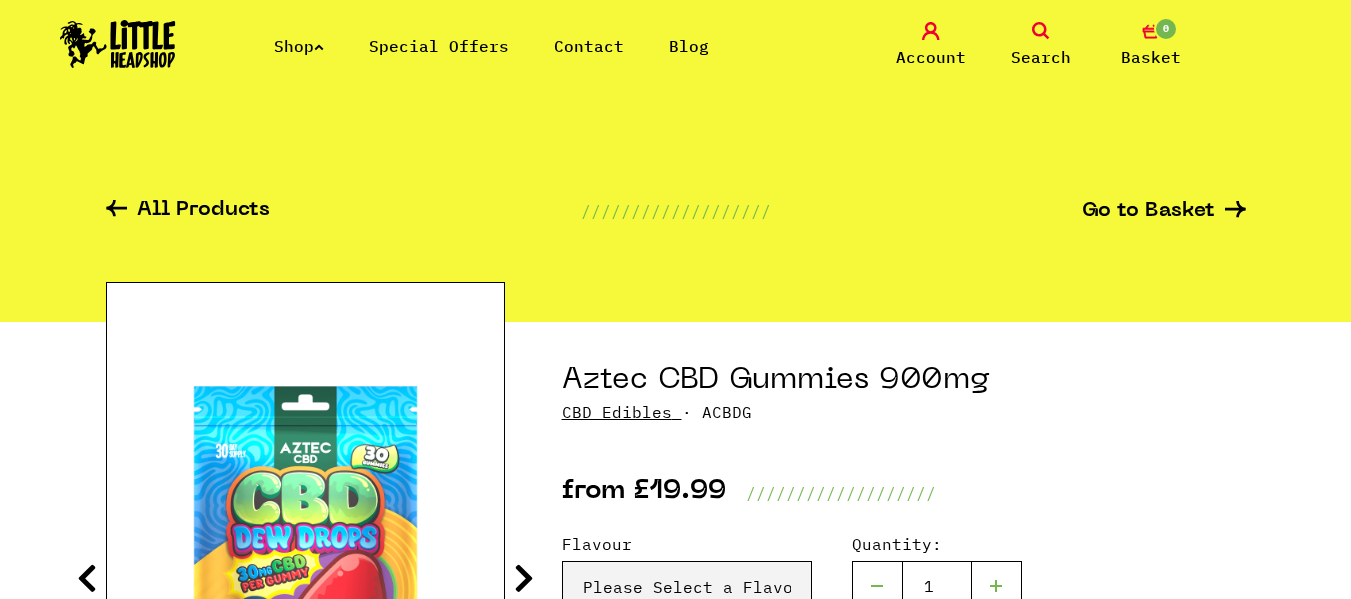 click at bounding box center (118, 44) 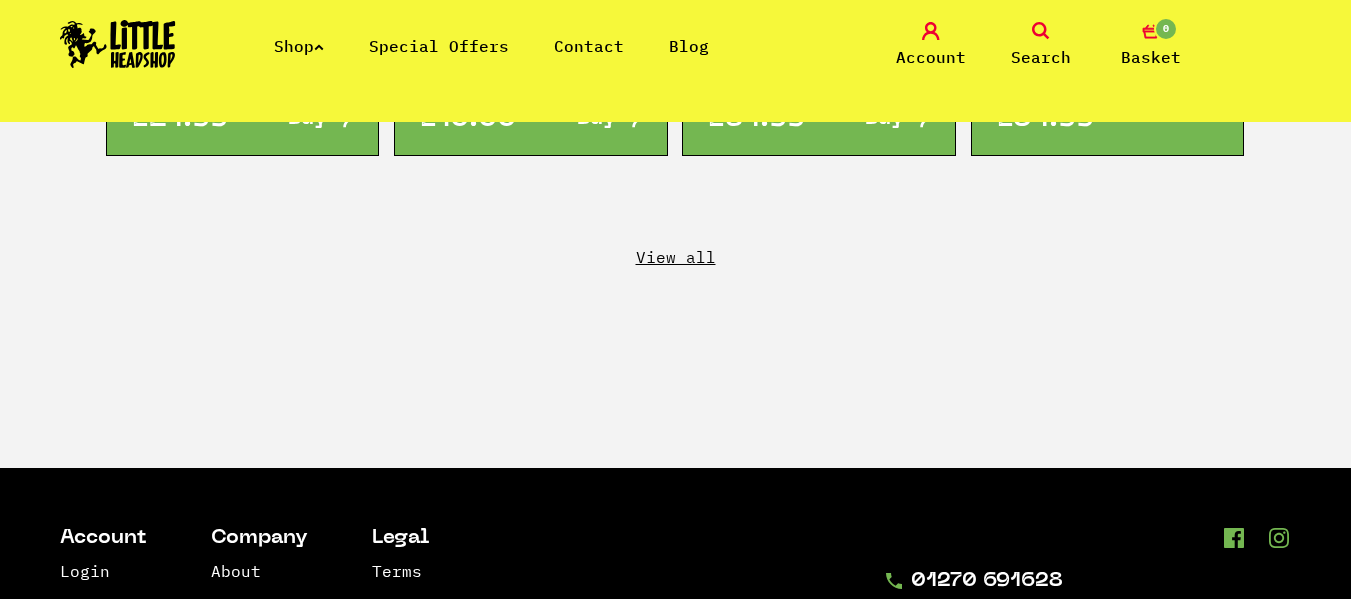 scroll, scrollTop: 3751, scrollLeft: 0, axis: vertical 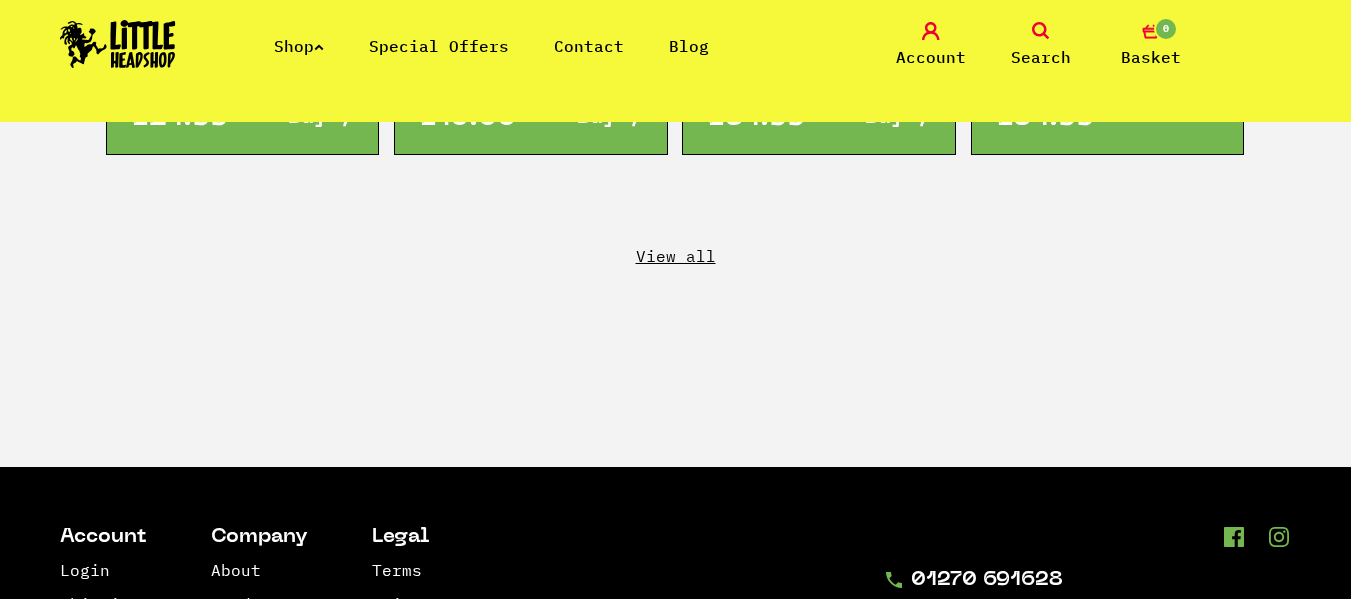 click on "View all" at bounding box center [675, 256] 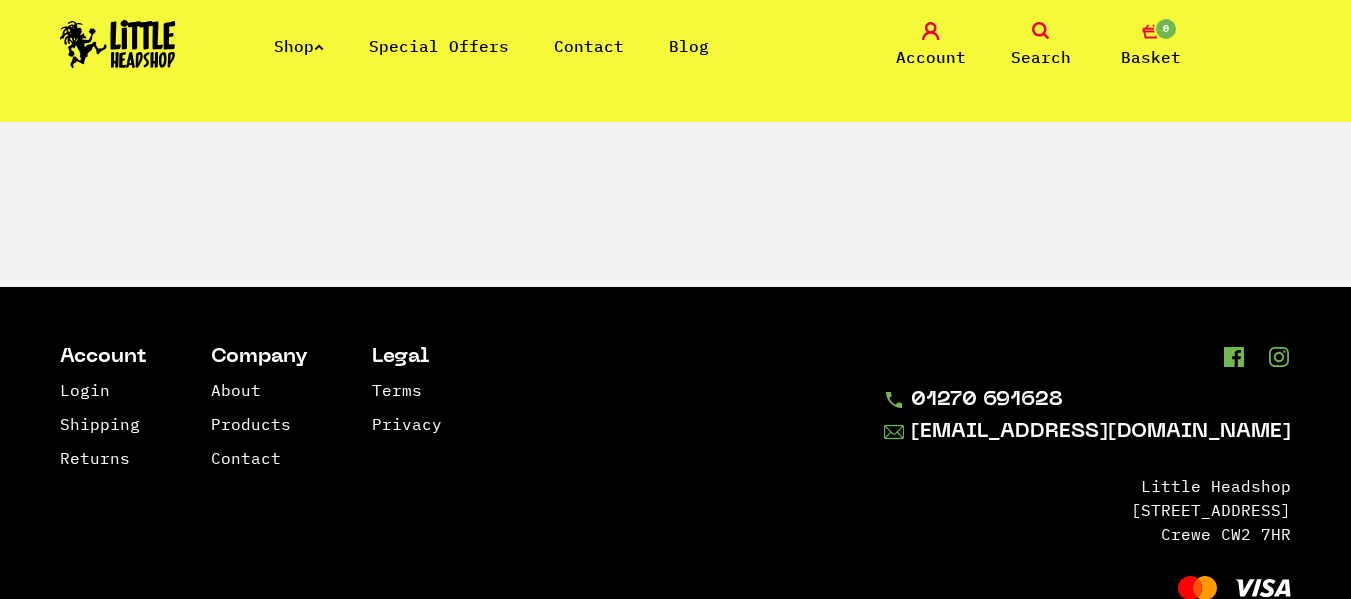 scroll, scrollTop: 3932, scrollLeft: 0, axis: vertical 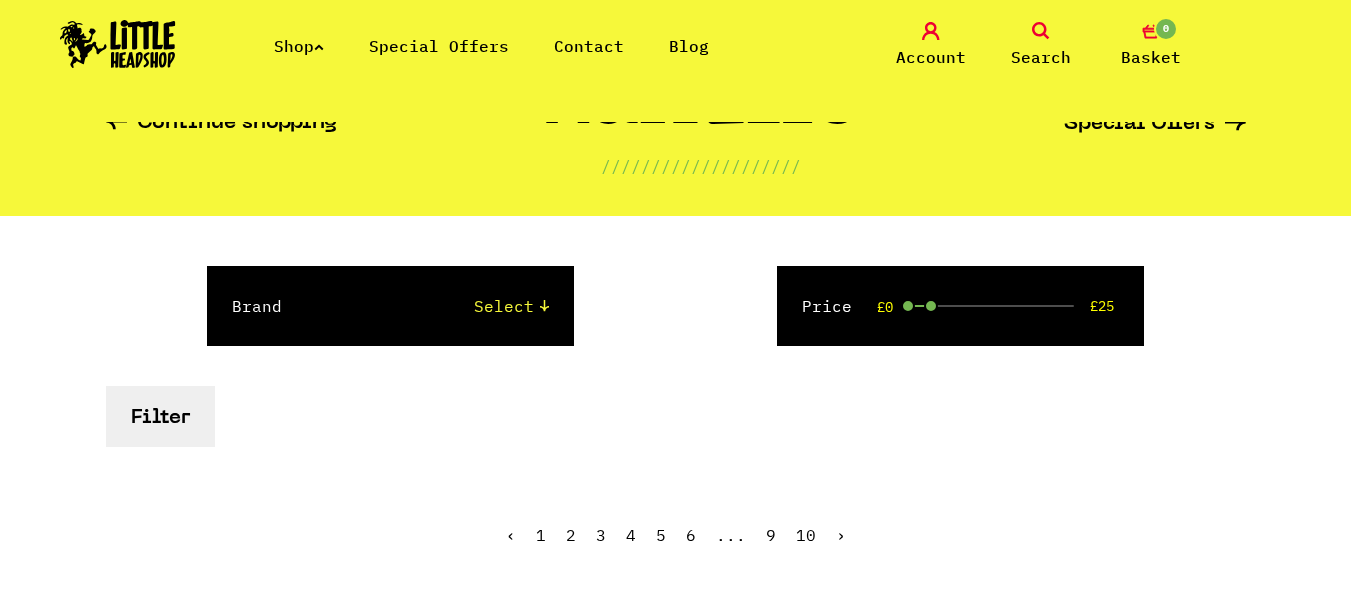 drag, startPoint x: 1070, startPoint y: 307, endPoint x: 936, endPoint y: 316, distance: 134.3019 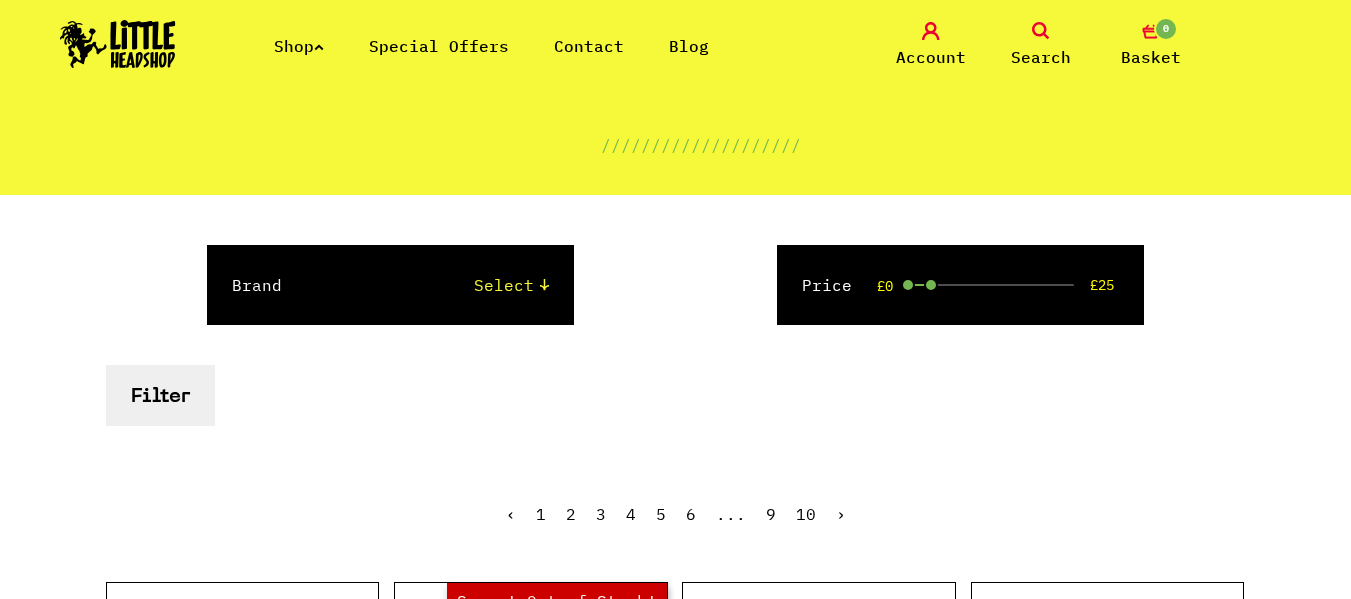 scroll, scrollTop: 0, scrollLeft: 0, axis: both 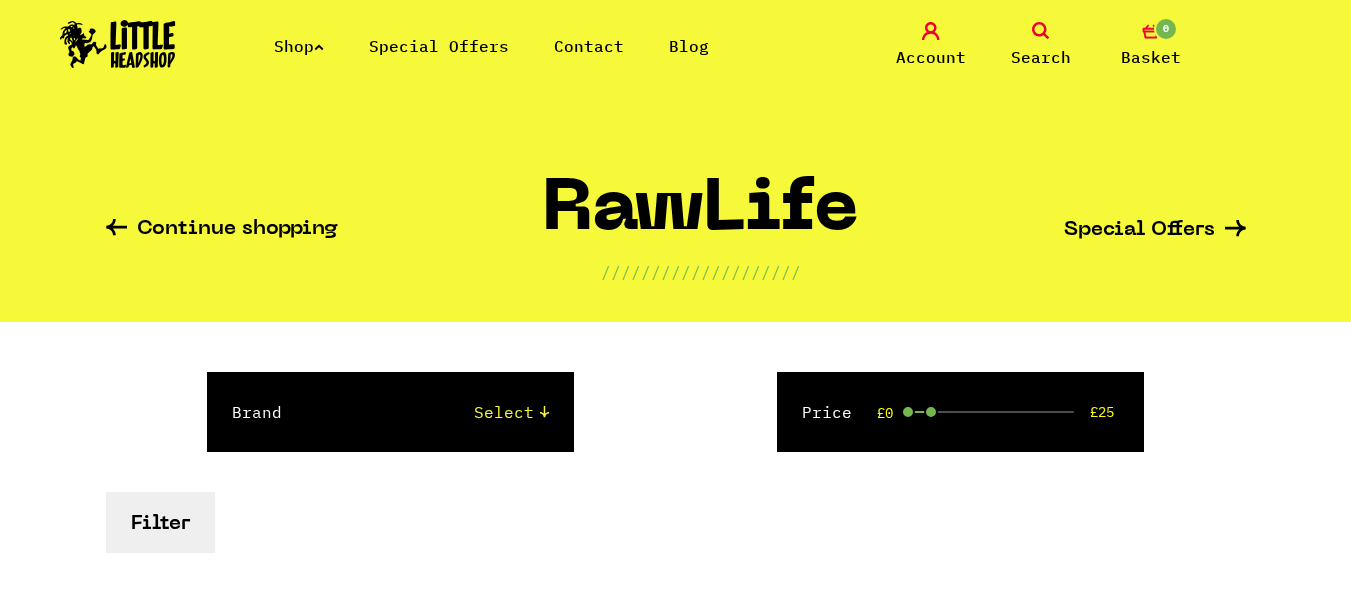 click on "Filter" at bounding box center [160, 522] 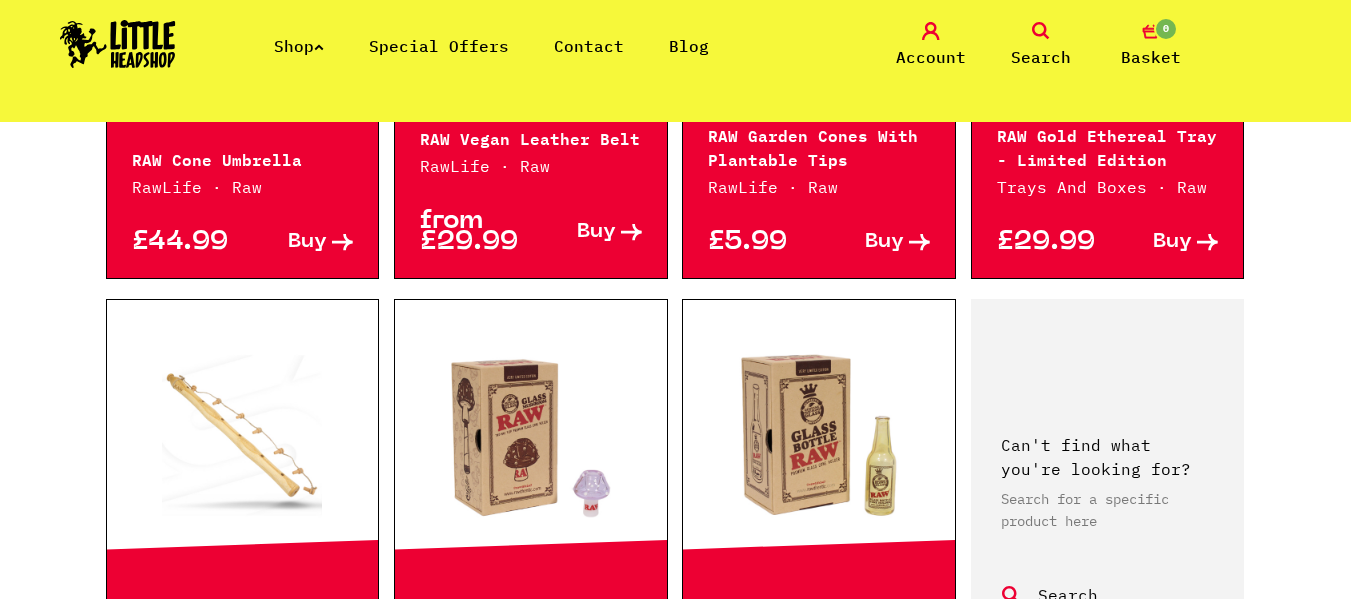 scroll, scrollTop: 23854, scrollLeft: 0, axis: vertical 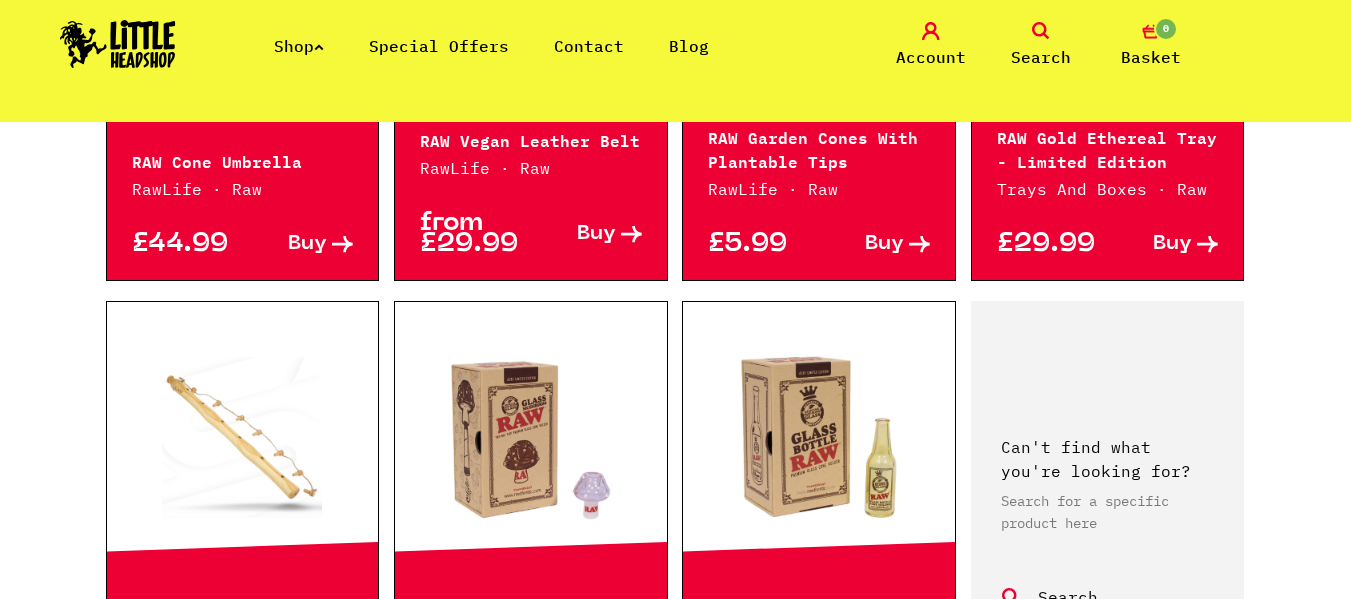 click on "Special Offers" at bounding box center [439, 46] 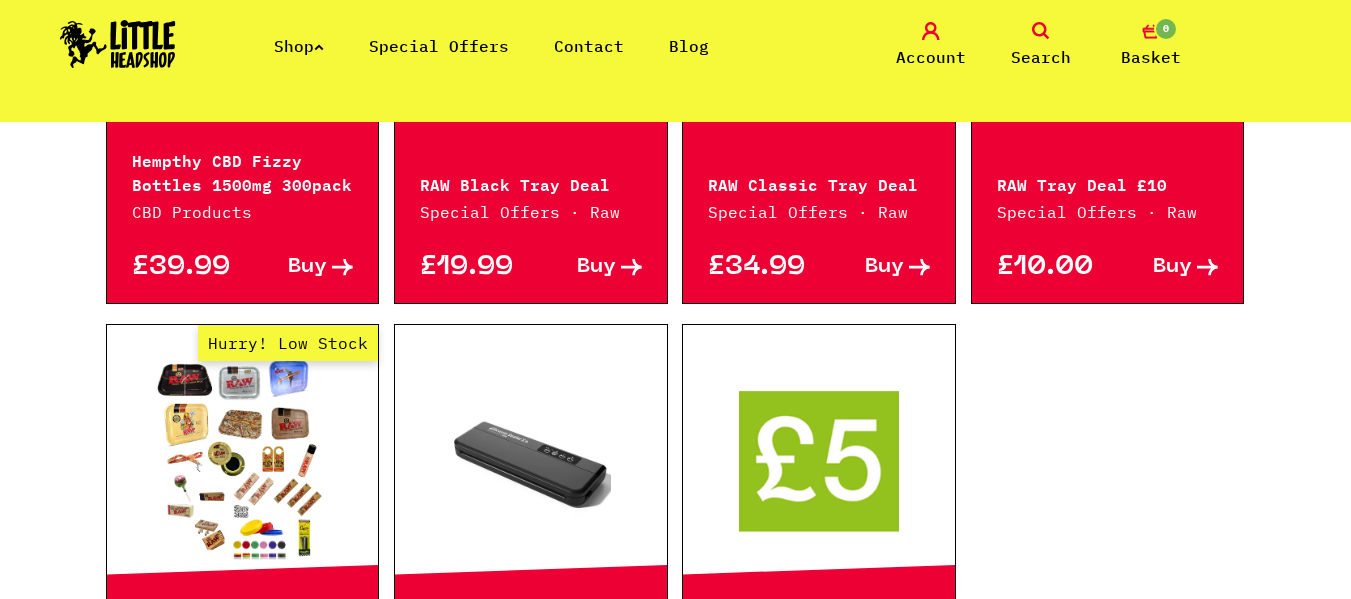 scroll, scrollTop: 1118, scrollLeft: 0, axis: vertical 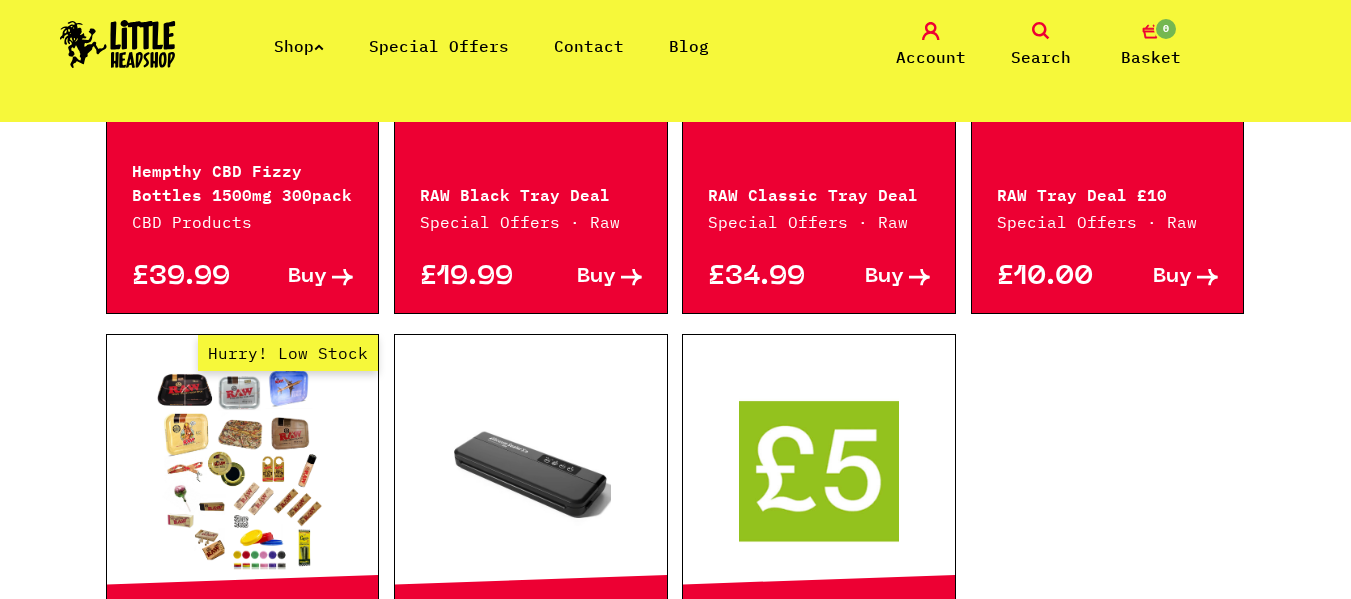 click on "Hempthy CBD Fizzy Bottles 1500mg 300pack" at bounding box center (243, 181) 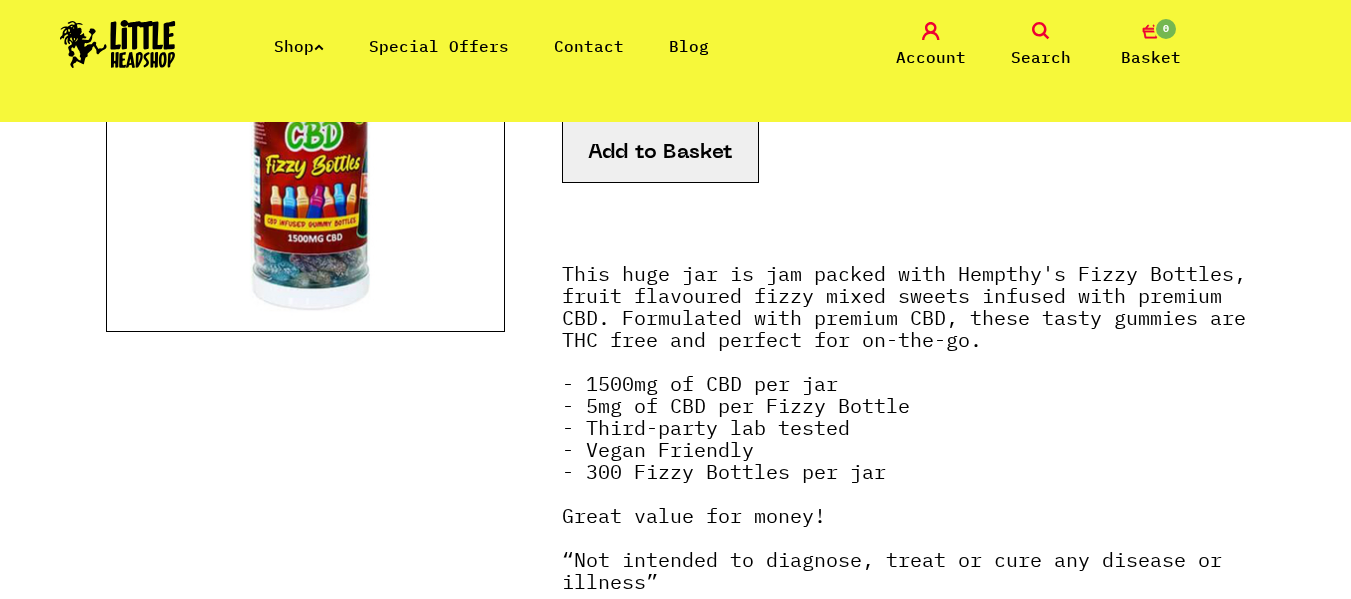 scroll, scrollTop: 451, scrollLeft: 0, axis: vertical 